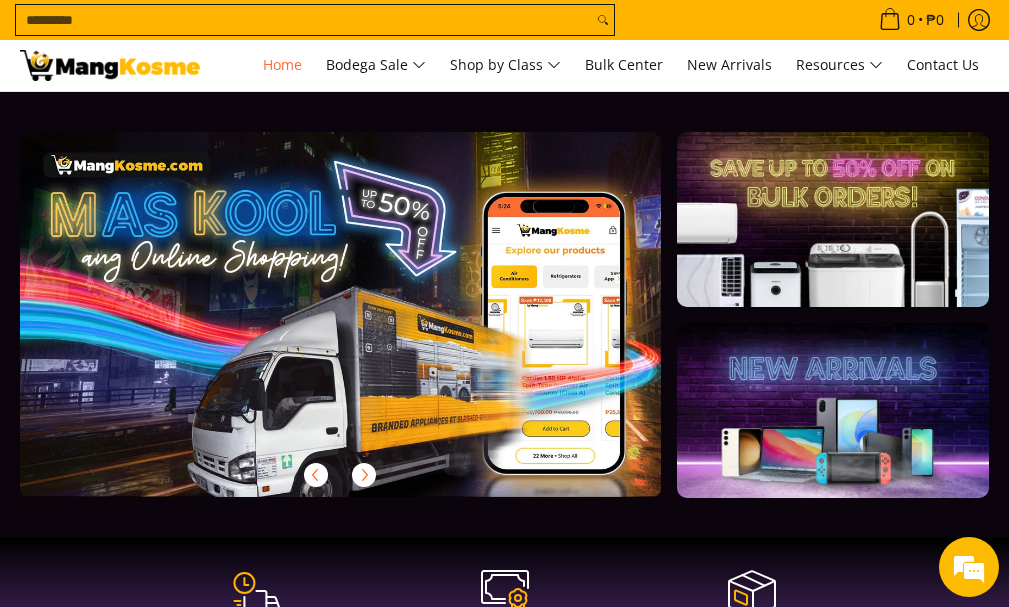 scroll, scrollTop: 1297, scrollLeft: 0, axis: vertical 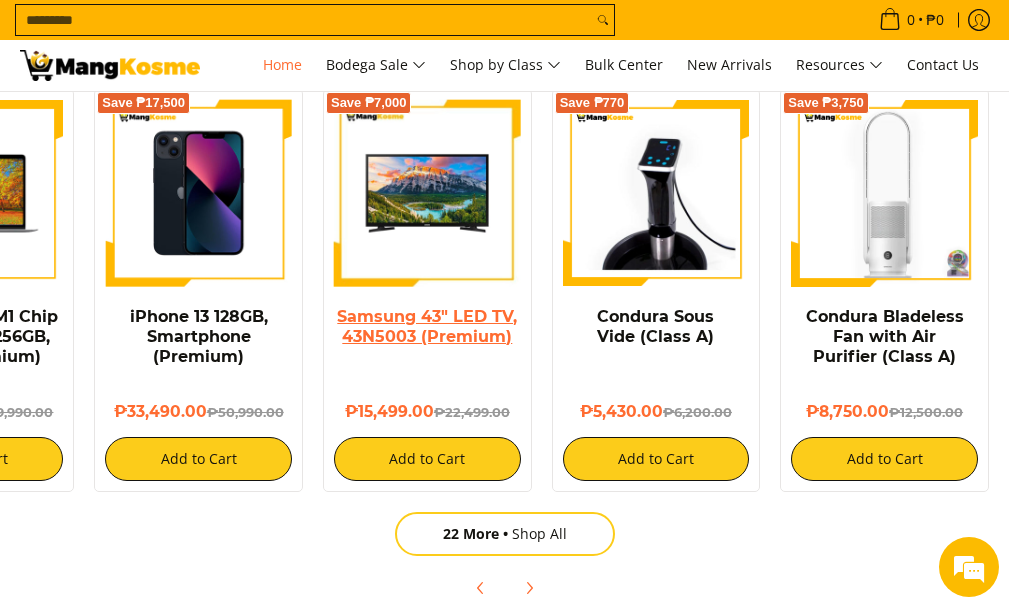 drag, startPoint x: 906, startPoint y: 420, endPoint x: 390, endPoint y: 334, distance: 523.11755 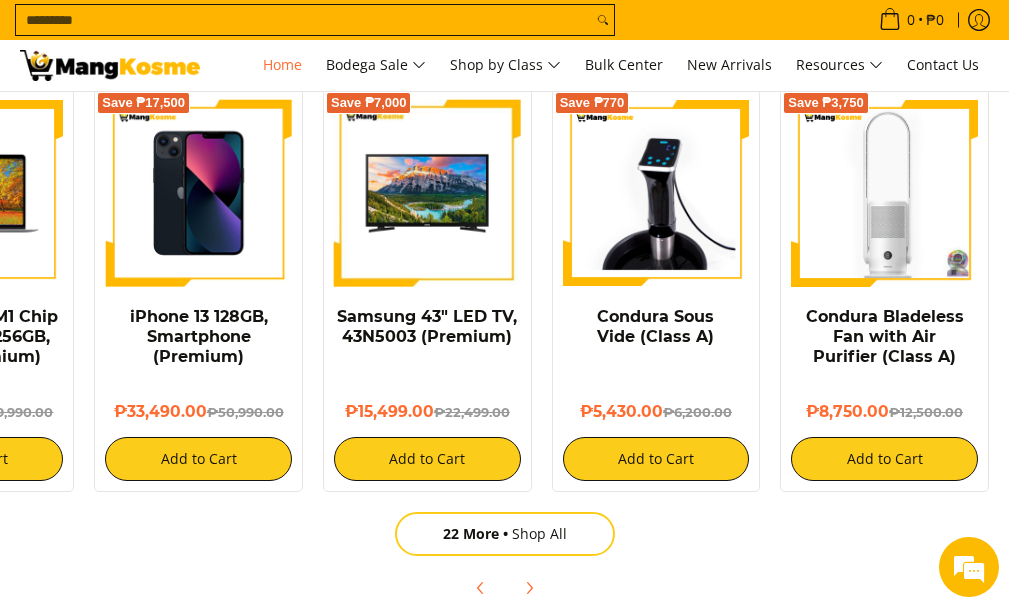 scroll, scrollTop: 0, scrollLeft: 1923, axis: horizontal 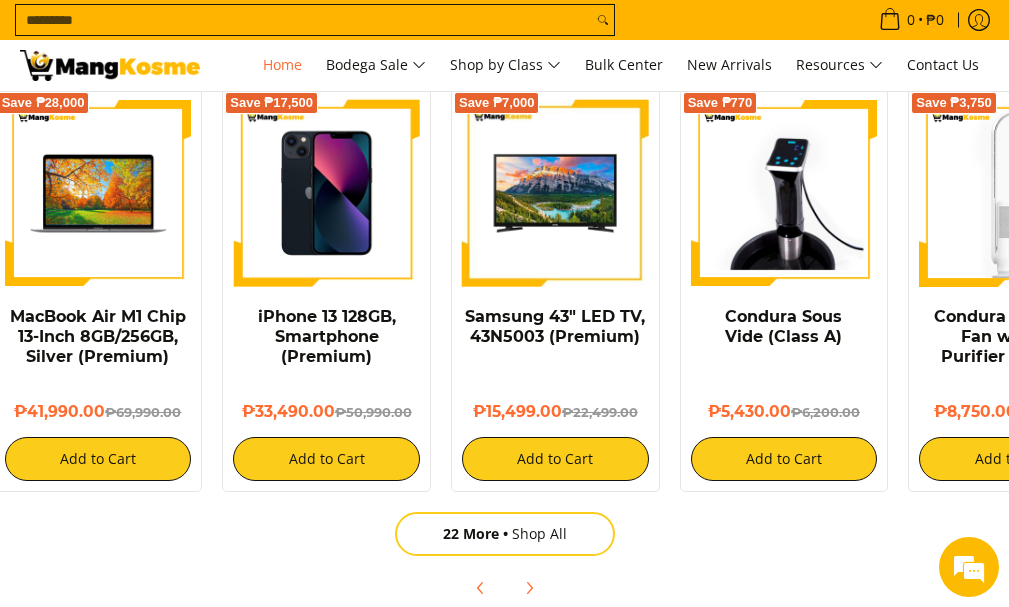 drag, startPoint x: 940, startPoint y: 413, endPoint x: 885, endPoint y: 451, distance: 66.85058 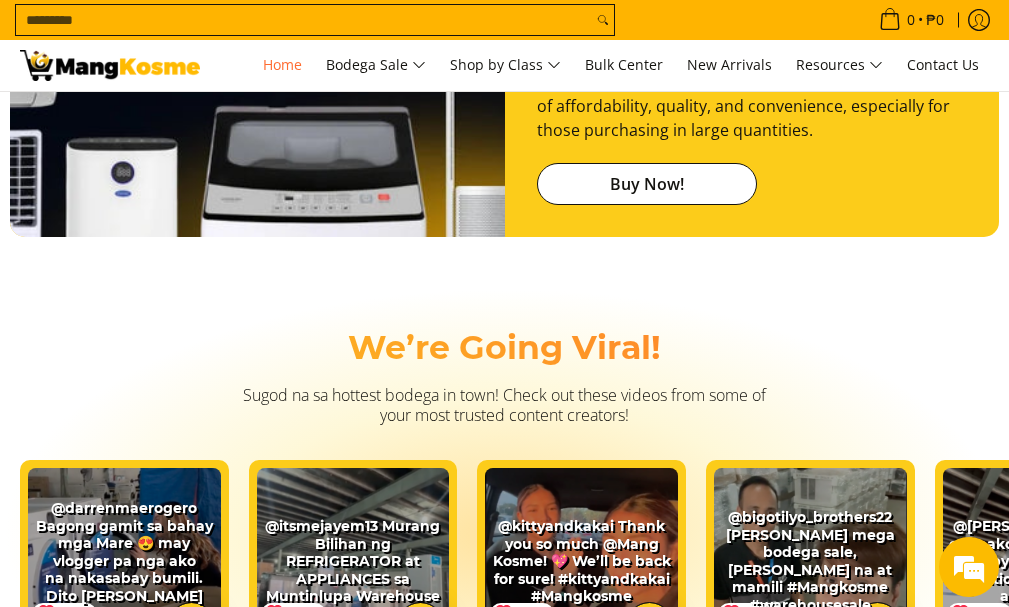 scroll, scrollTop: 3291, scrollLeft: 0, axis: vertical 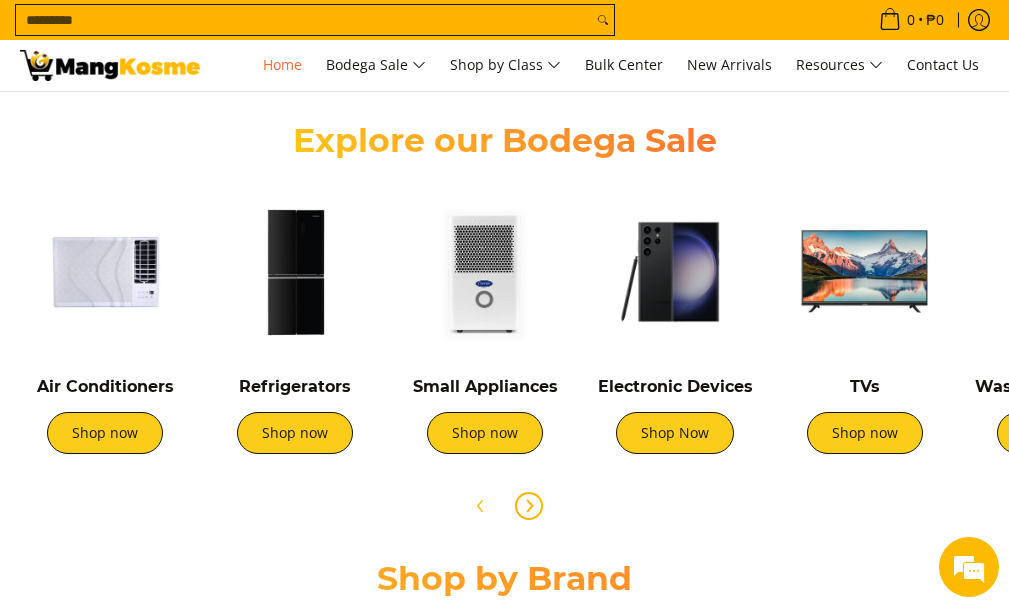 click 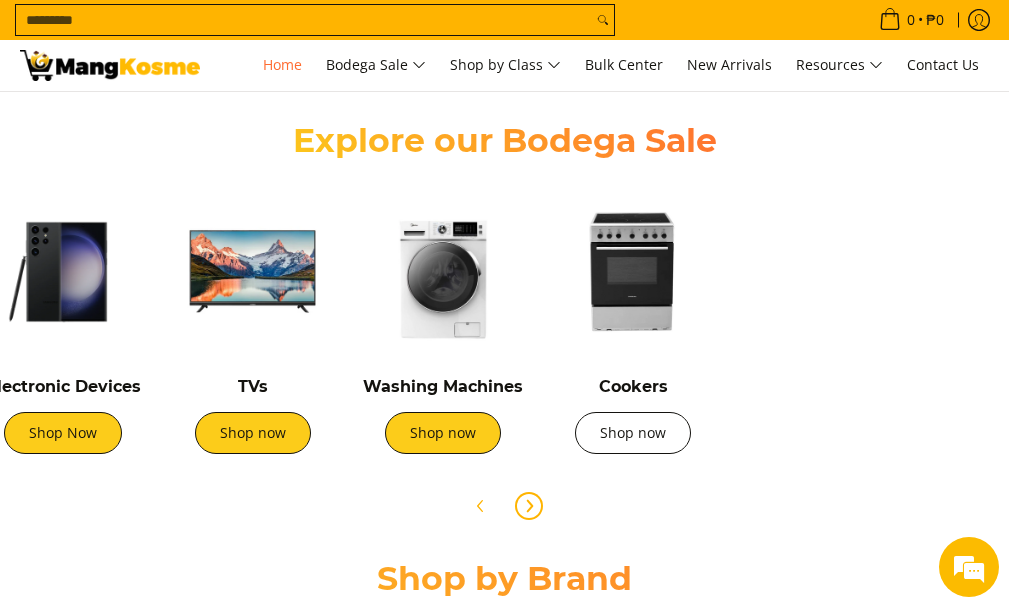 click on "Shop now" at bounding box center (633, 433) 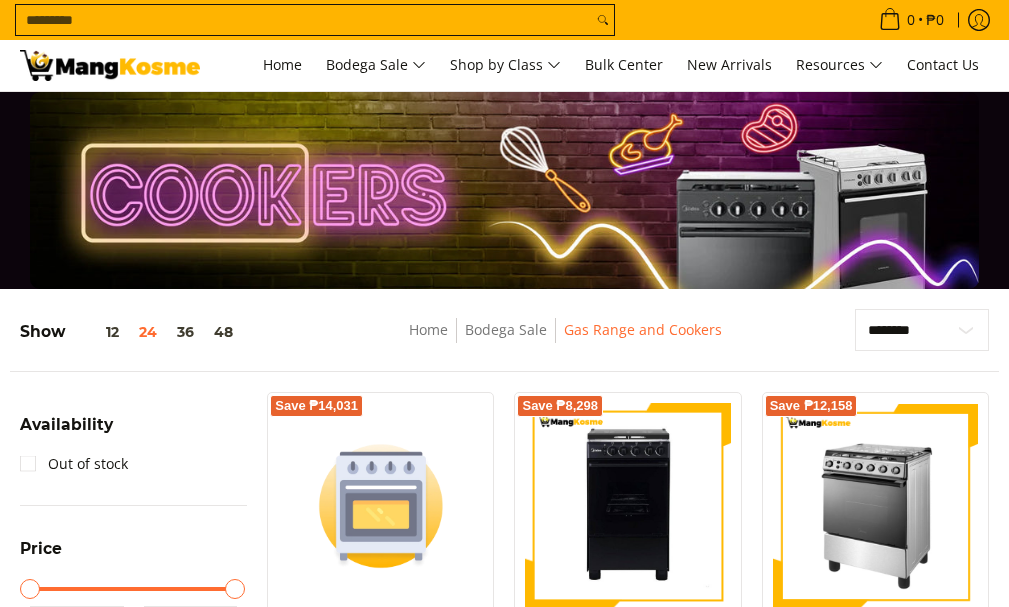 scroll, scrollTop: 200, scrollLeft: 0, axis: vertical 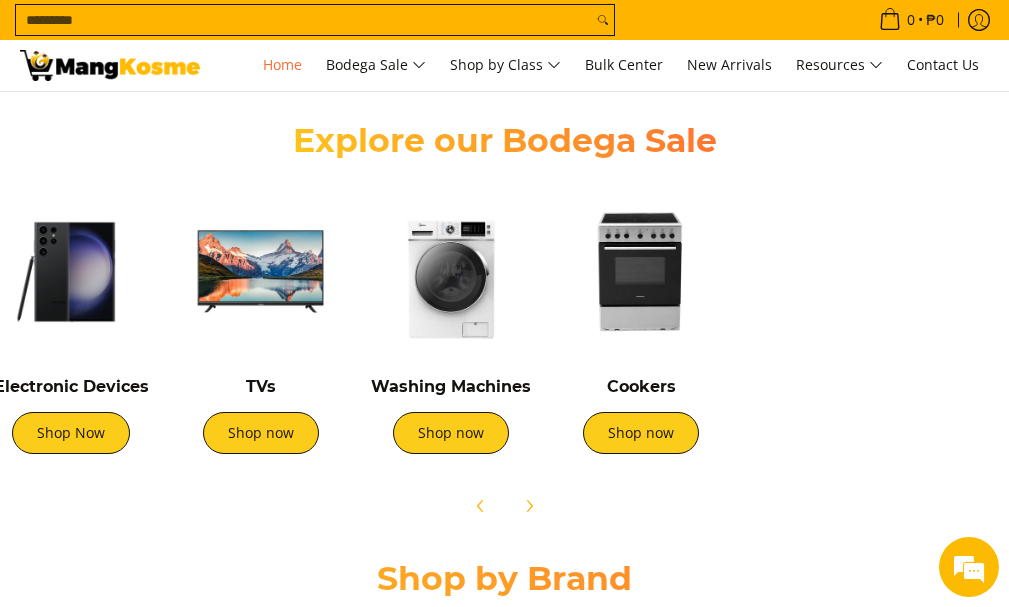 drag, startPoint x: 867, startPoint y: 365, endPoint x: 326, endPoint y: 346, distance: 541.33356 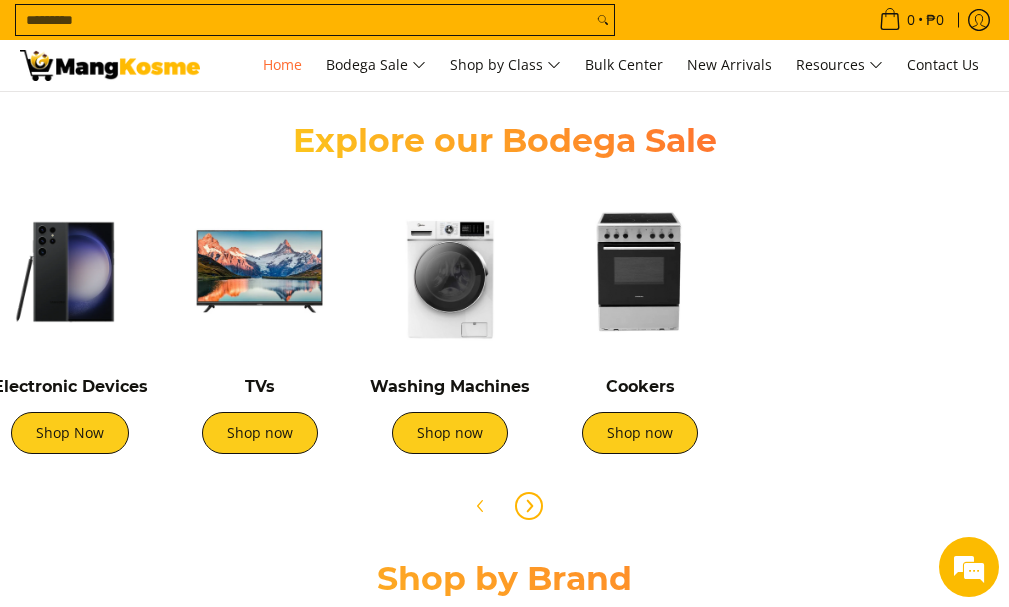 click at bounding box center [529, 506] 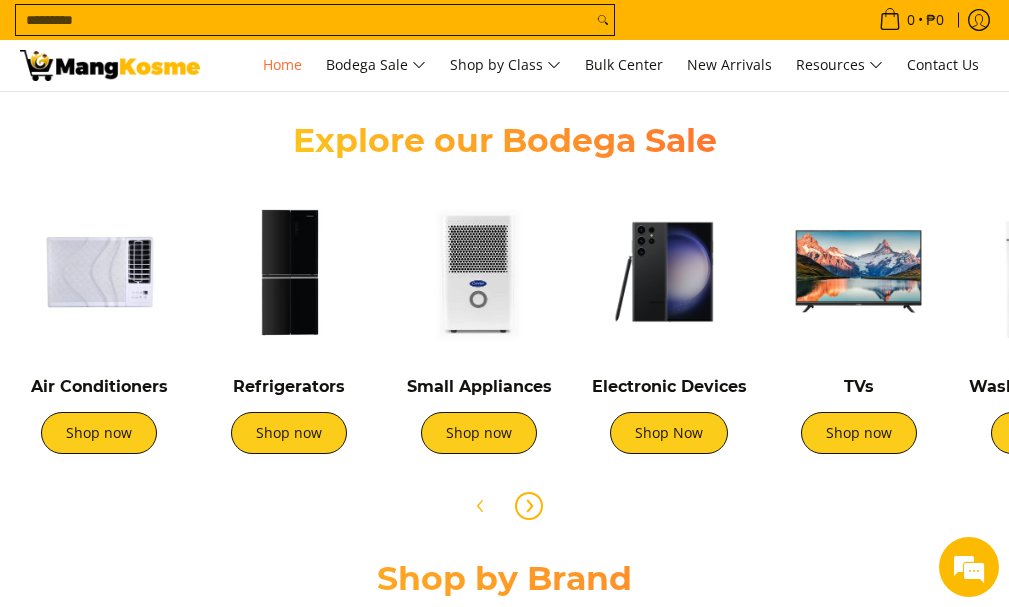 scroll, scrollTop: 0, scrollLeft: 0, axis: both 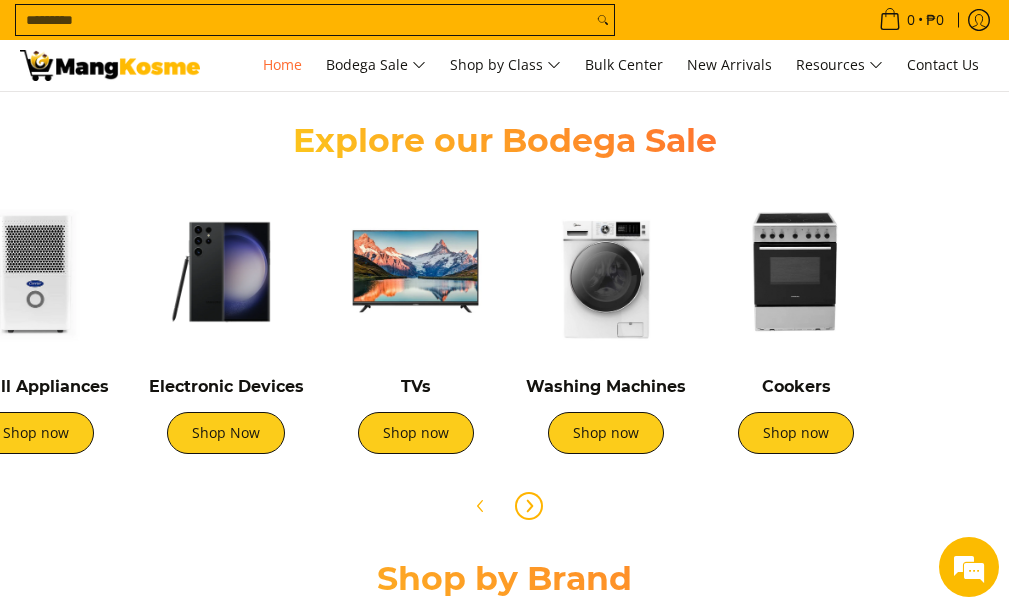 drag, startPoint x: 886, startPoint y: 328, endPoint x: 437, endPoint y: 245, distance: 456.60706 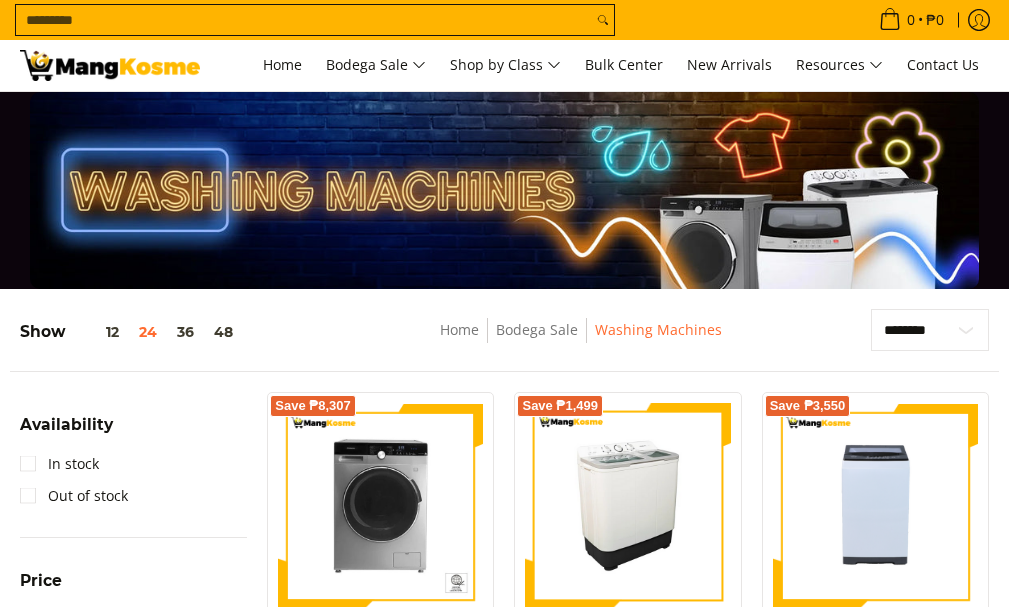 scroll, scrollTop: 0, scrollLeft: 0, axis: both 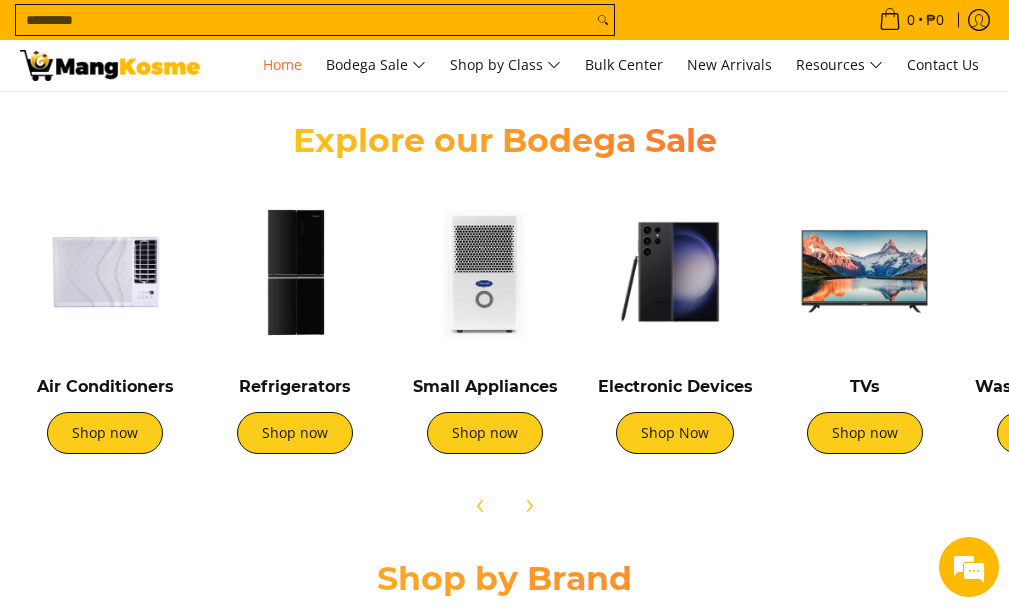 click at bounding box center (485, 272) 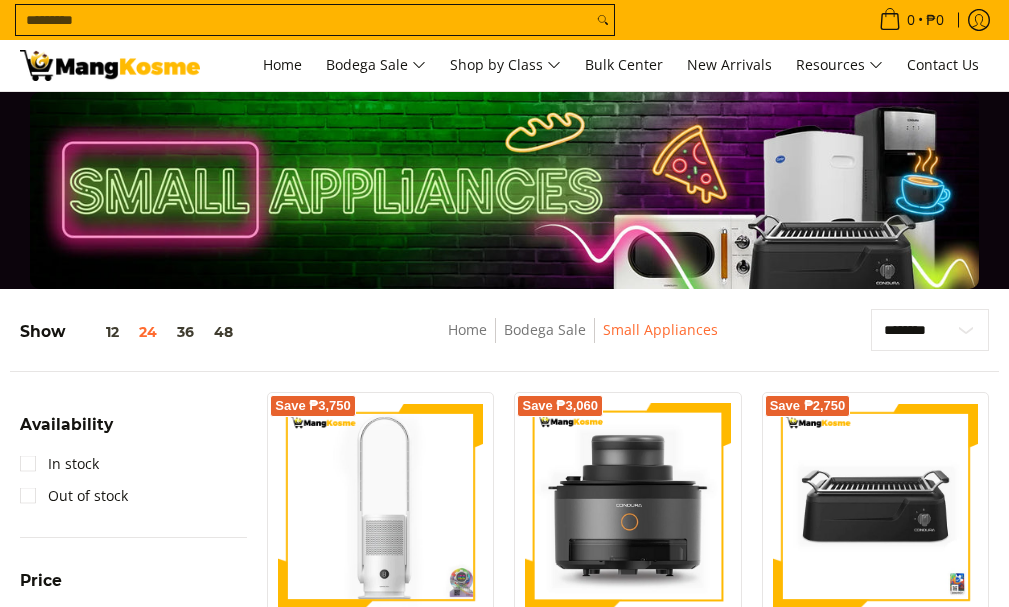 scroll, scrollTop: 0, scrollLeft: 0, axis: both 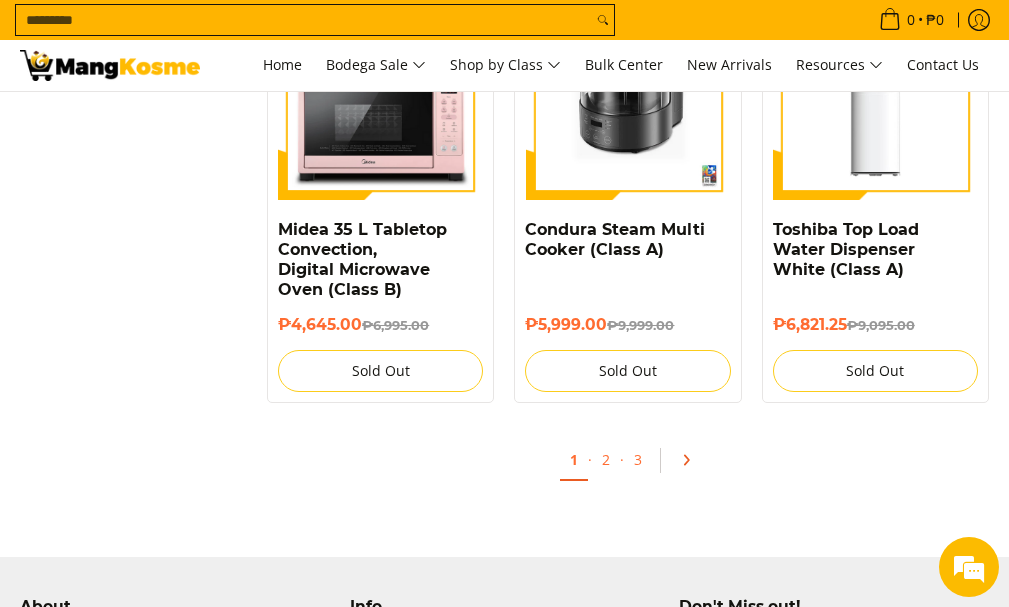 drag, startPoint x: 702, startPoint y: 461, endPoint x: 689, endPoint y: 463, distance: 13.152946 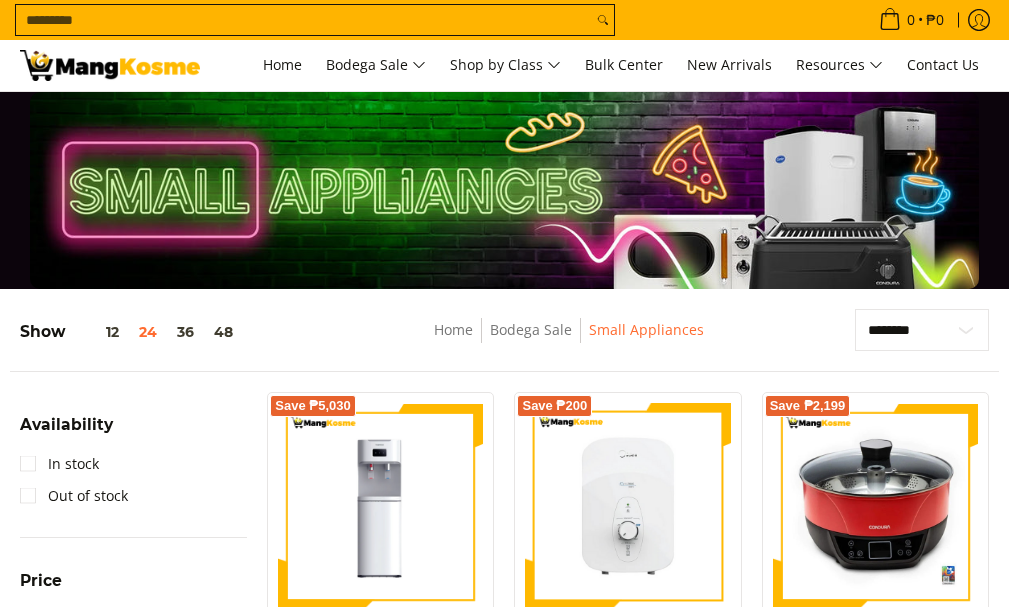 scroll, scrollTop: 100, scrollLeft: 0, axis: vertical 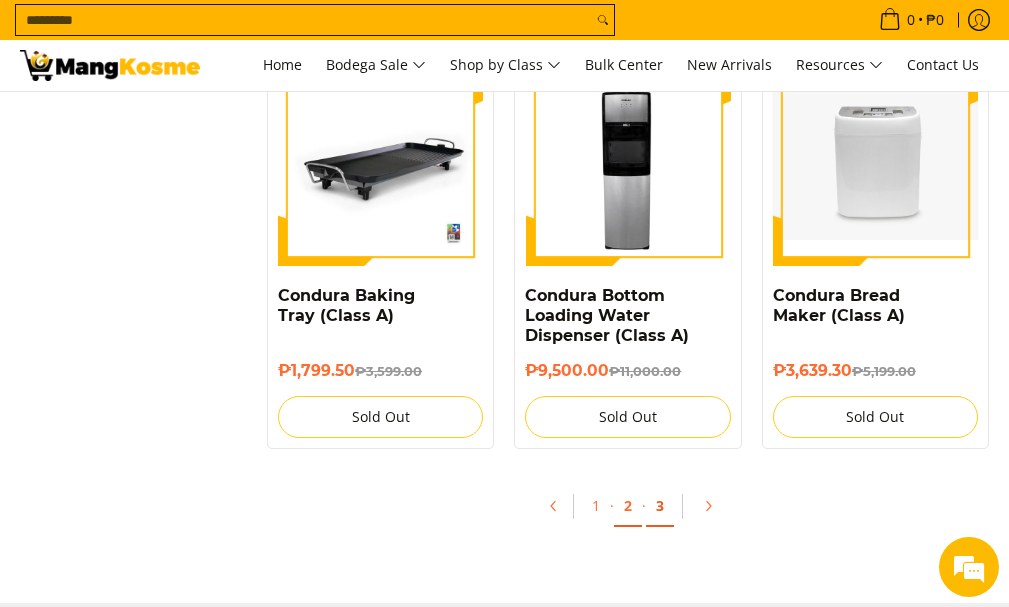click on "3" at bounding box center (660, 506) 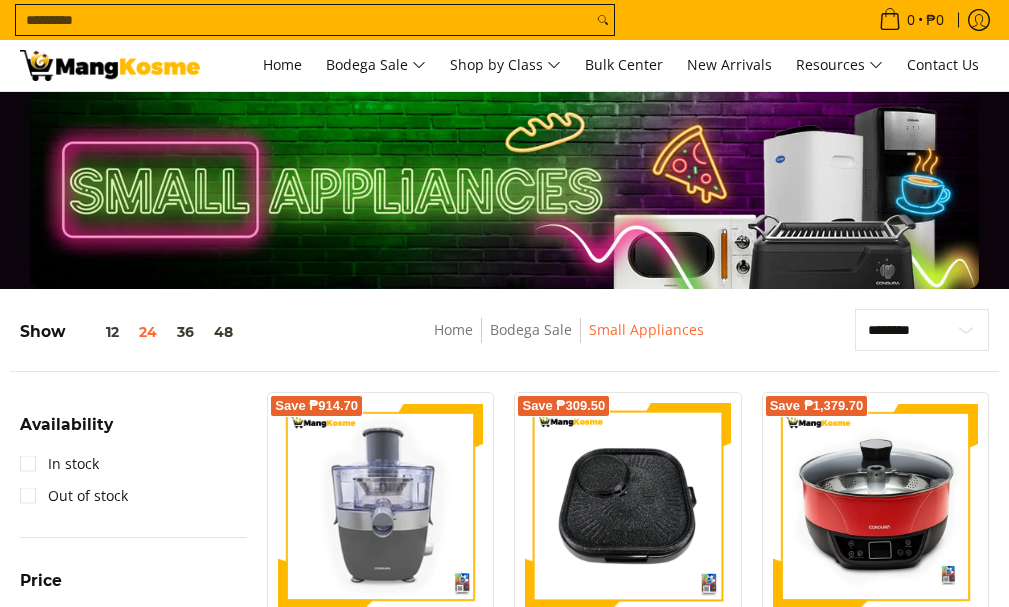 scroll, scrollTop: 0, scrollLeft: 0, axis: both 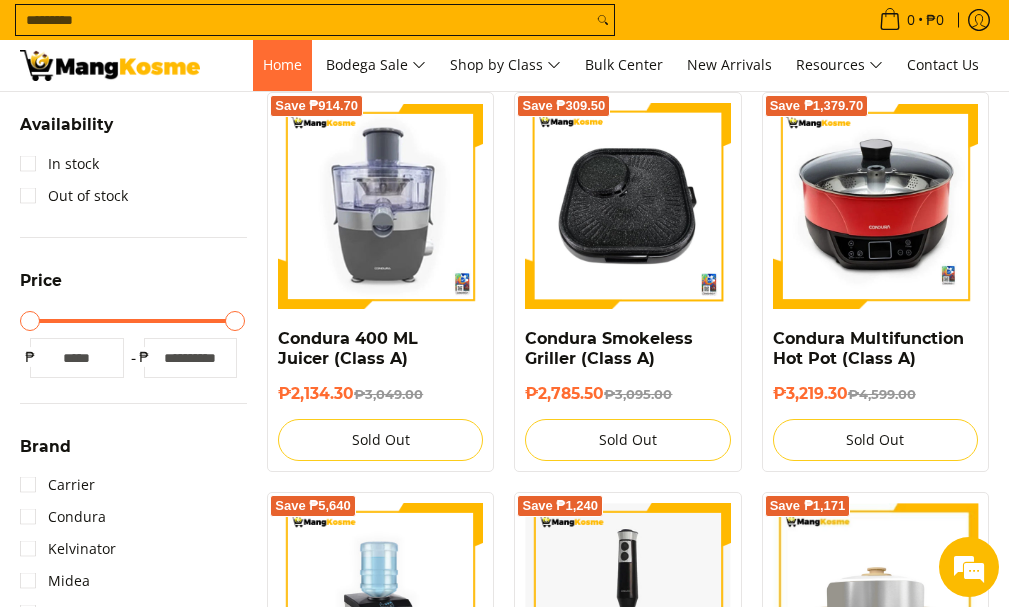 click on "Home" at bounding box center (282, 64) 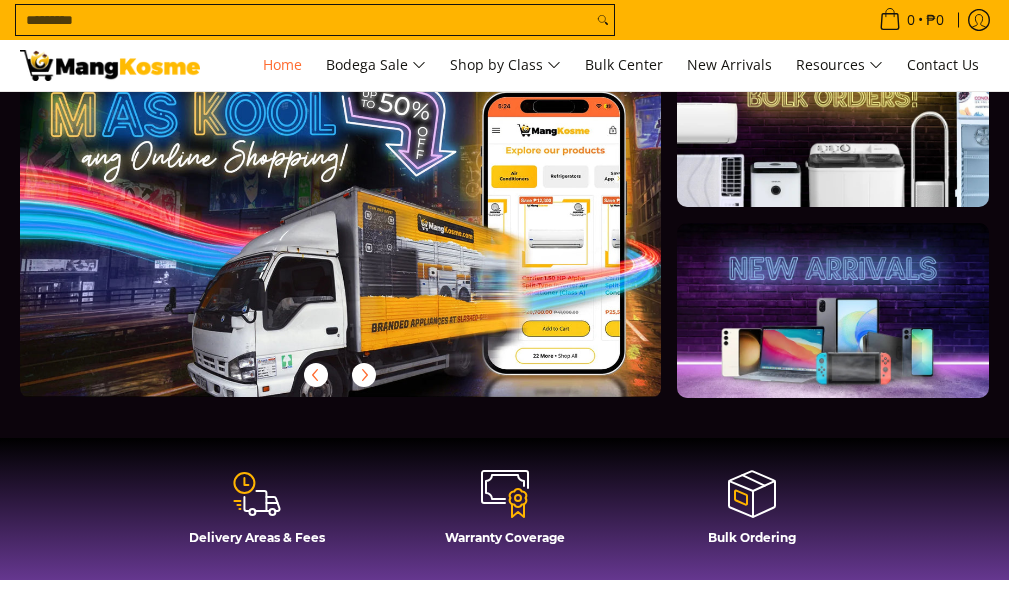 scroll, scrollTop: 100, scrollLeft: 0, axis: vertical 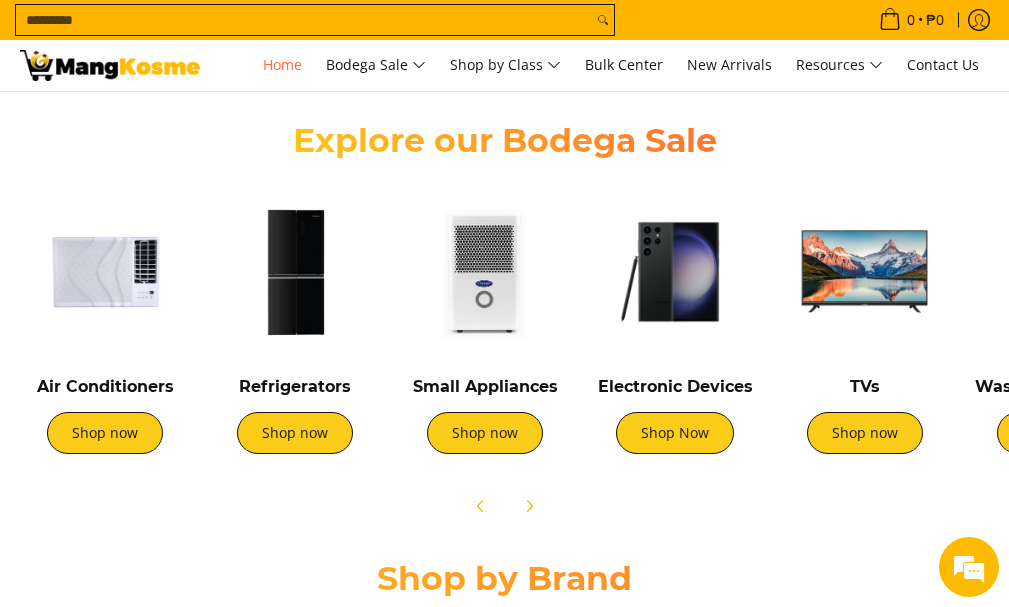 click at bounding box center (295, 272) 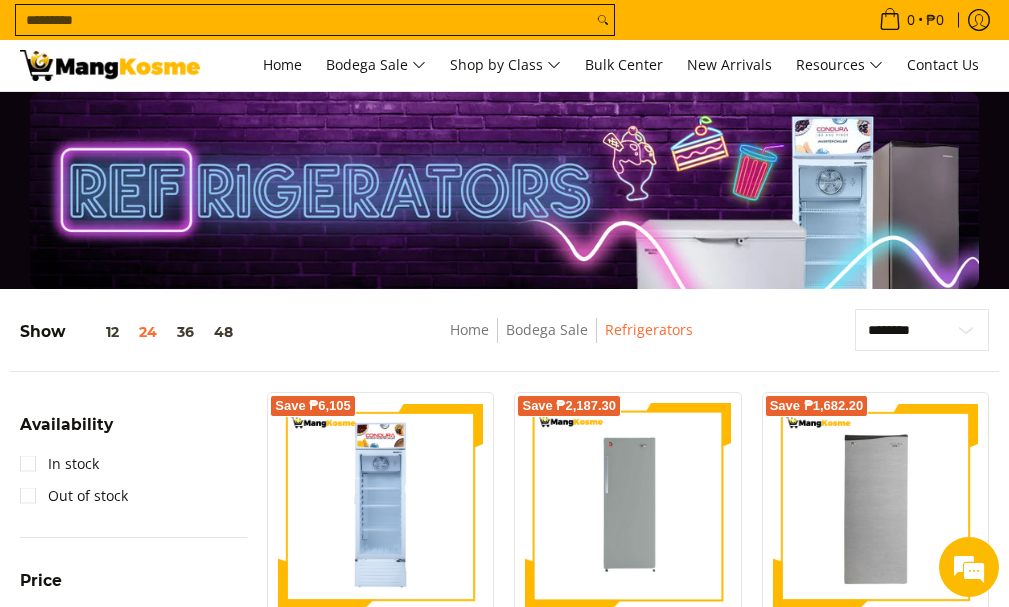 scroll, scrollTop: 0, scrollLeft: 0, axis: both 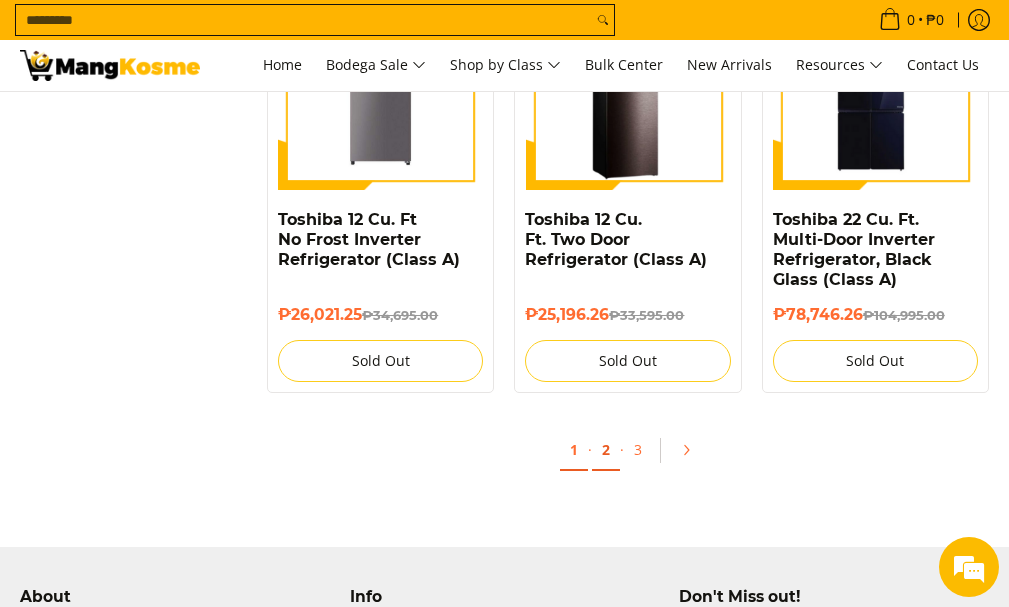 click on "2" at bounding box center (606, 450) 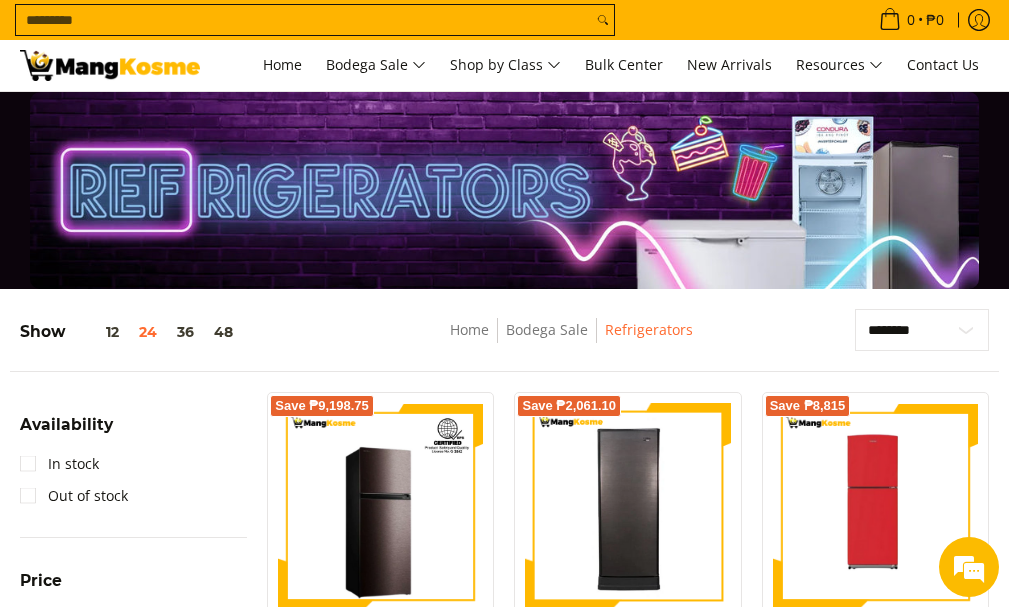 scroll, scrollTop: 0, scrollLeft: 0, axis: both 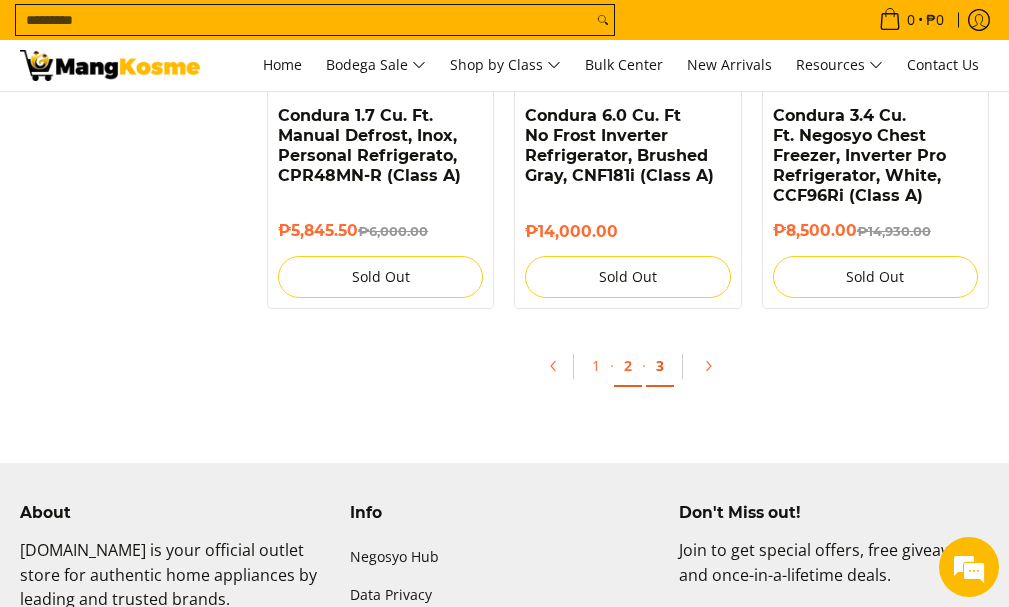 click on "3" at bounding box center [660, 366] 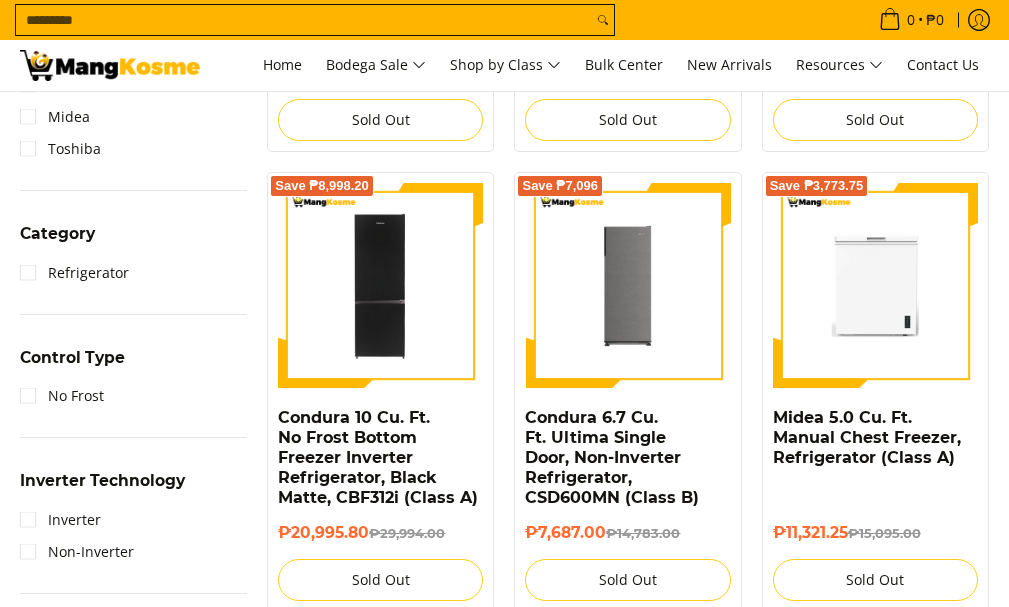 scroll, scrollTop: 0, scrollLeft: 0, axis: both 